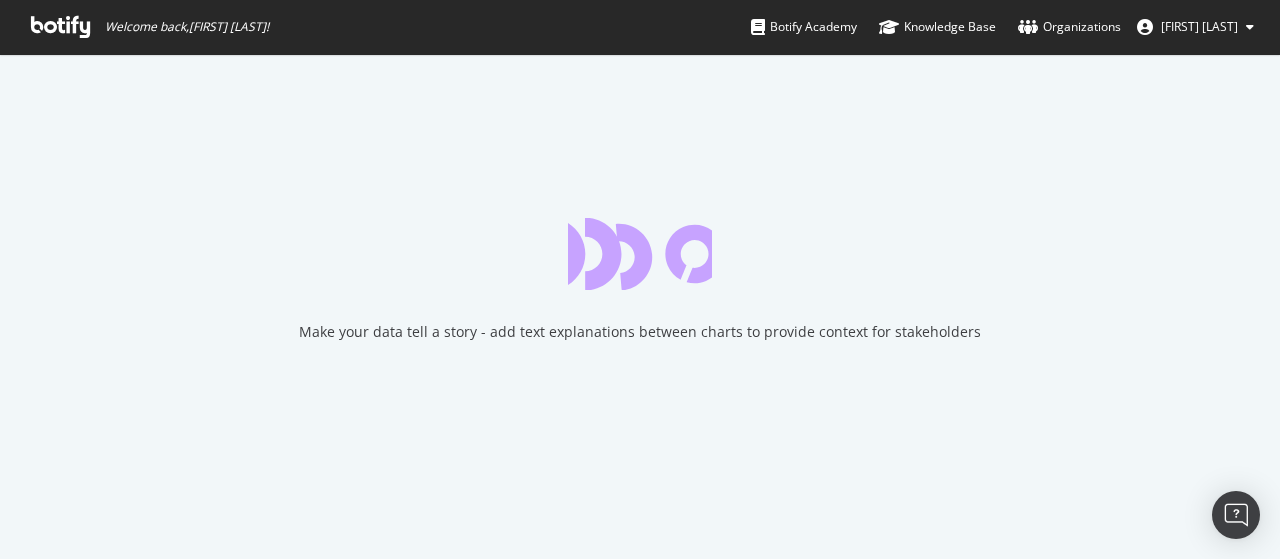 scroll, scrollTop: 0, scrollLeft: 0, axis: both 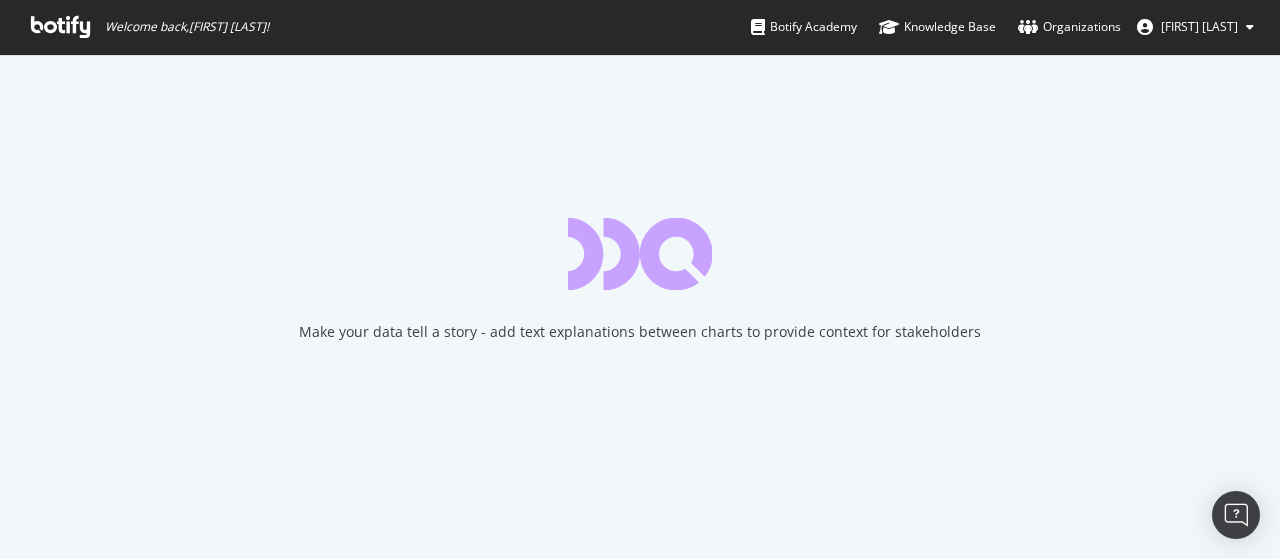 click at bounding box center [60, 27] 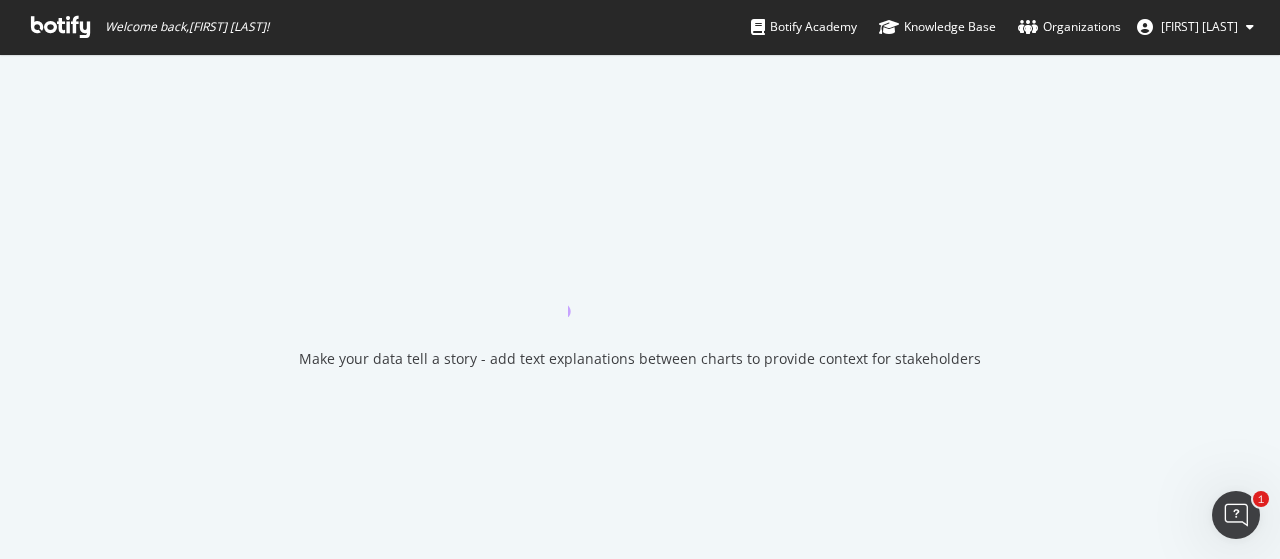 scroll, scrollTop: 0, scrollLeft: 0, axis: both 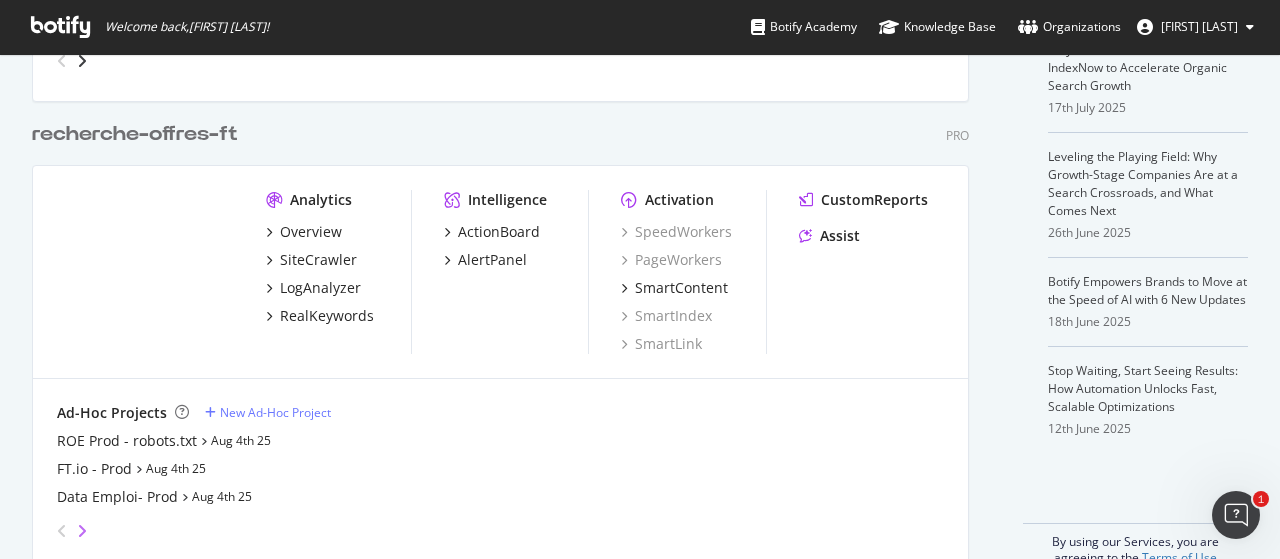 click at bounding box center [82, 531] 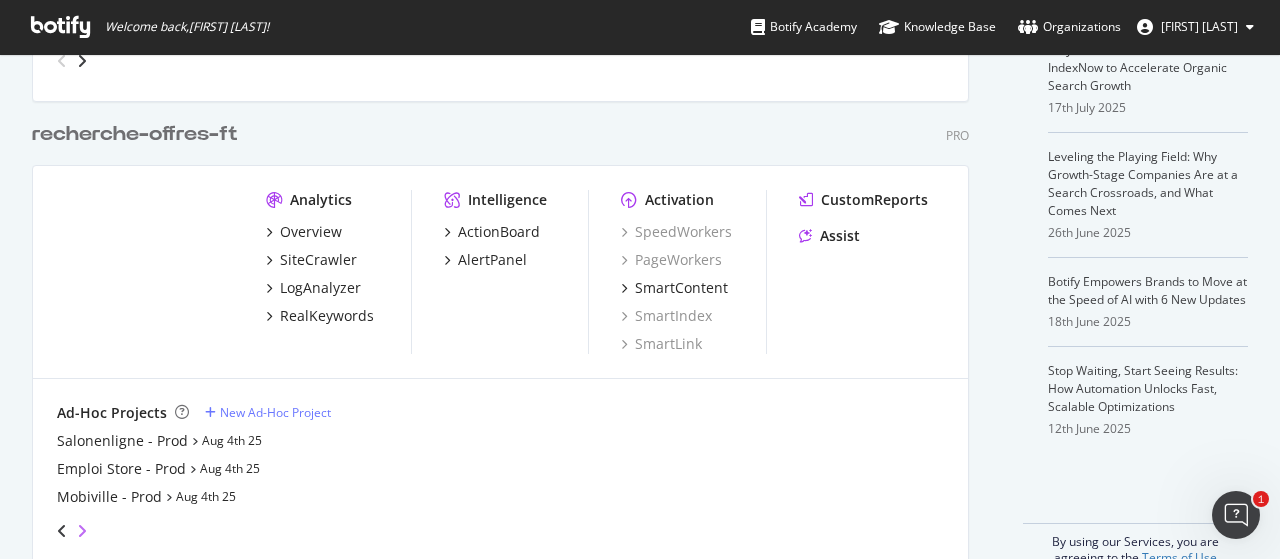 click at bounding box center [82, 531] 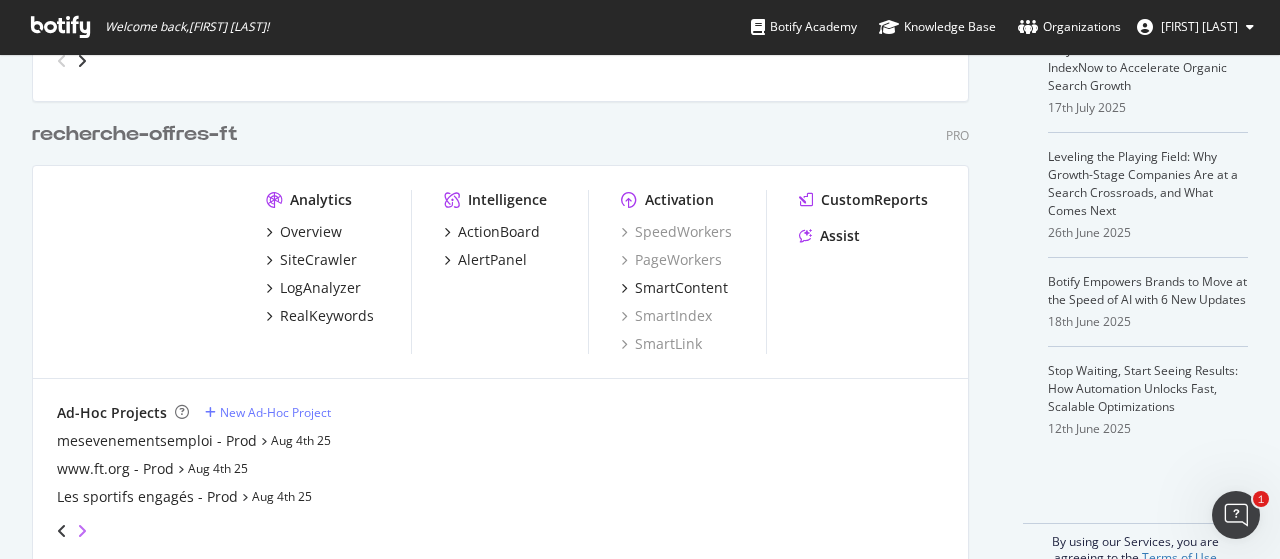 click at bounding box center [82, 531] 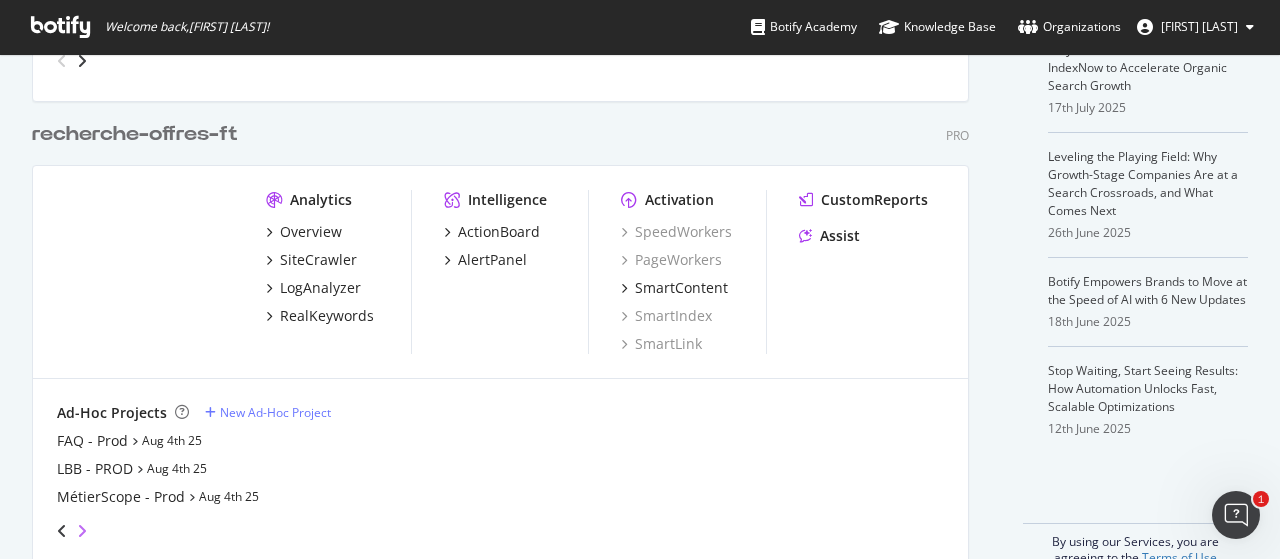 click at bounding box center [82, 531] 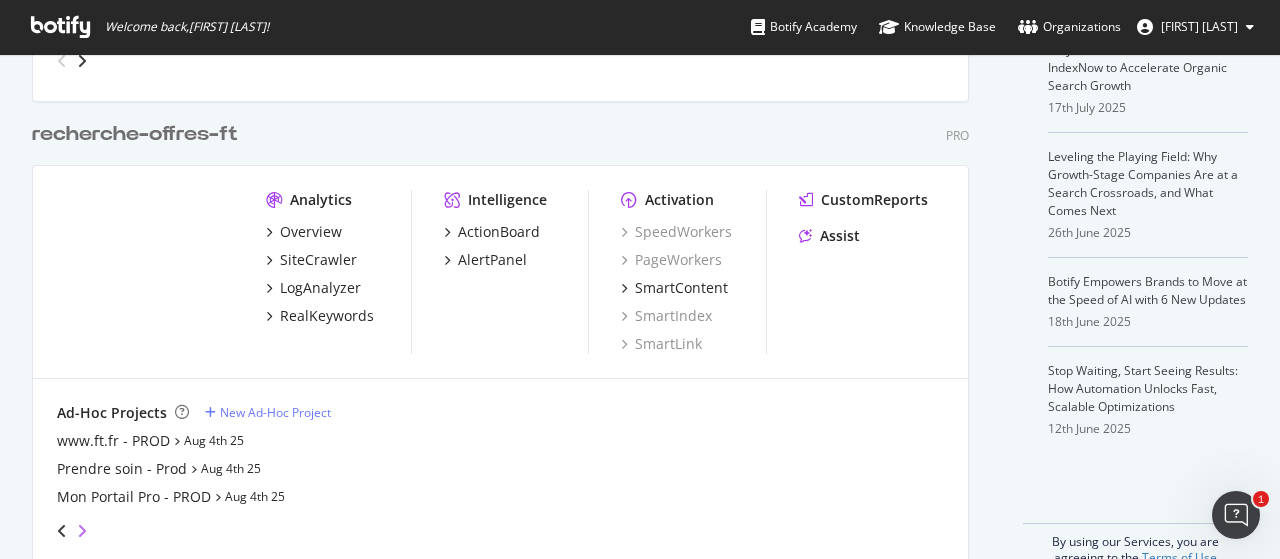 click at bounding box center (82, 531) 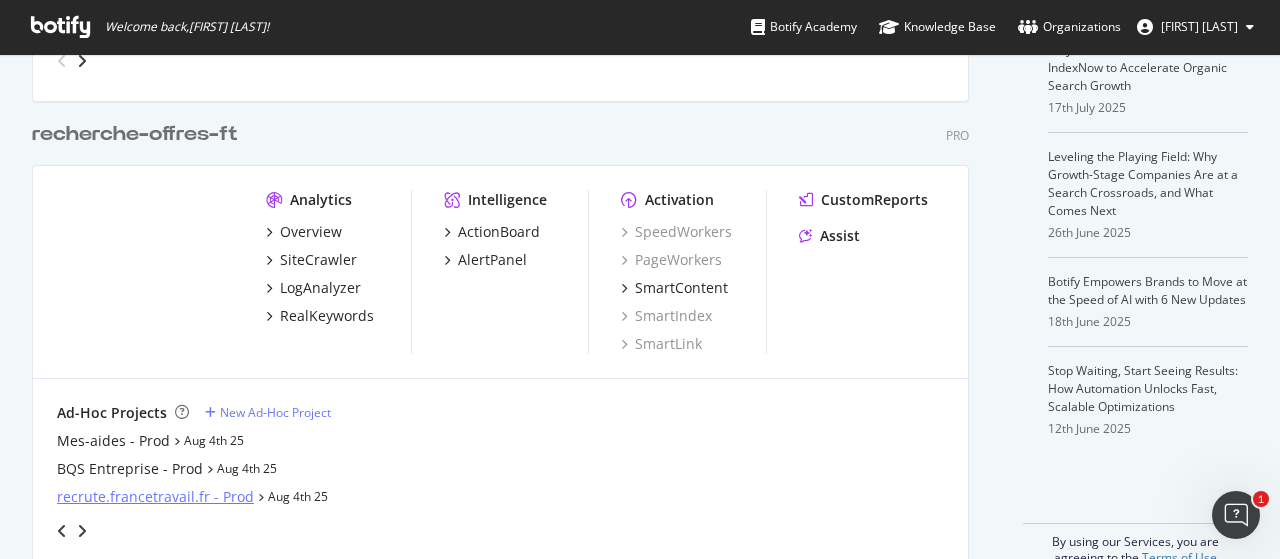 click on "recrute.francetravail.fr - Prod" at bounding box center (155, 497) 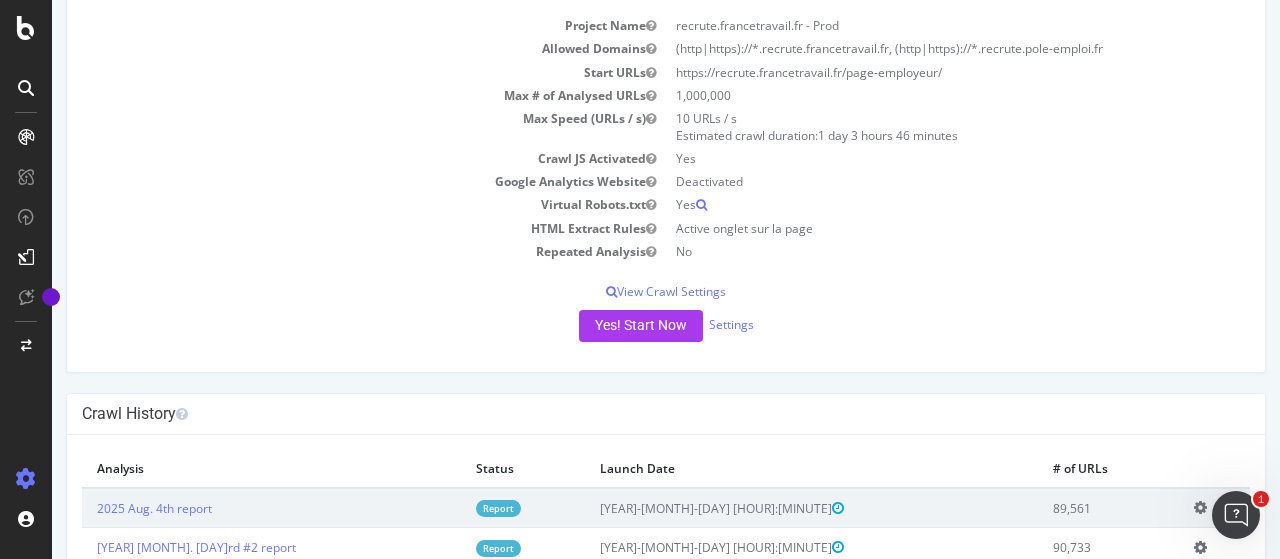 scroll, scrollTop: 284, scrollLeft: 0, axis: vertical 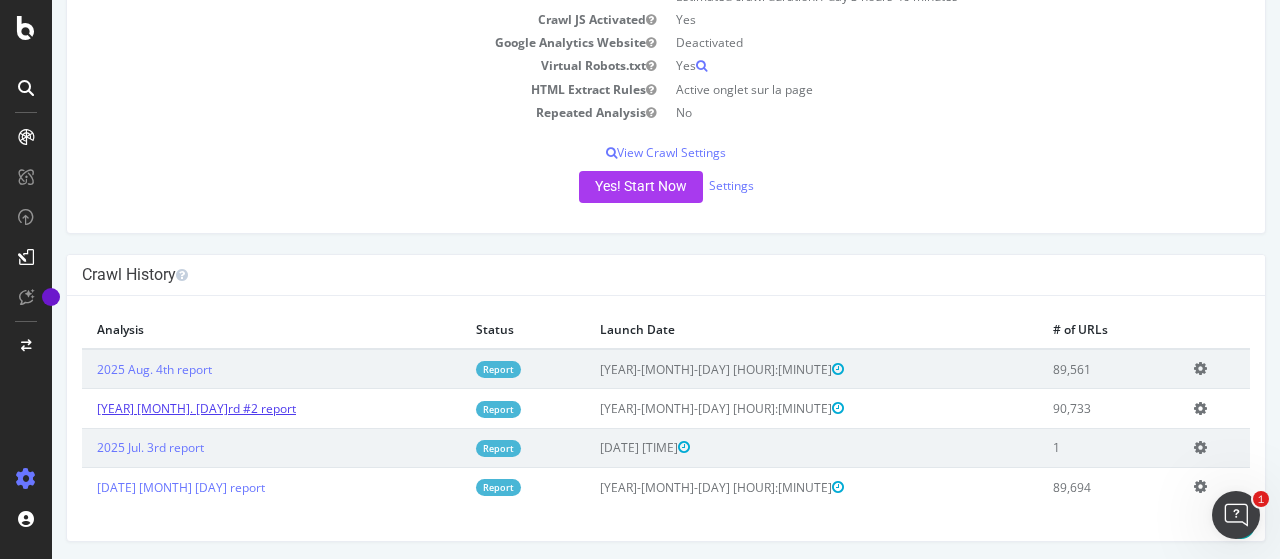 click on "[YEAR] [MONTH]. [DAY]rd #2
report" at bounding box center [196, 408] 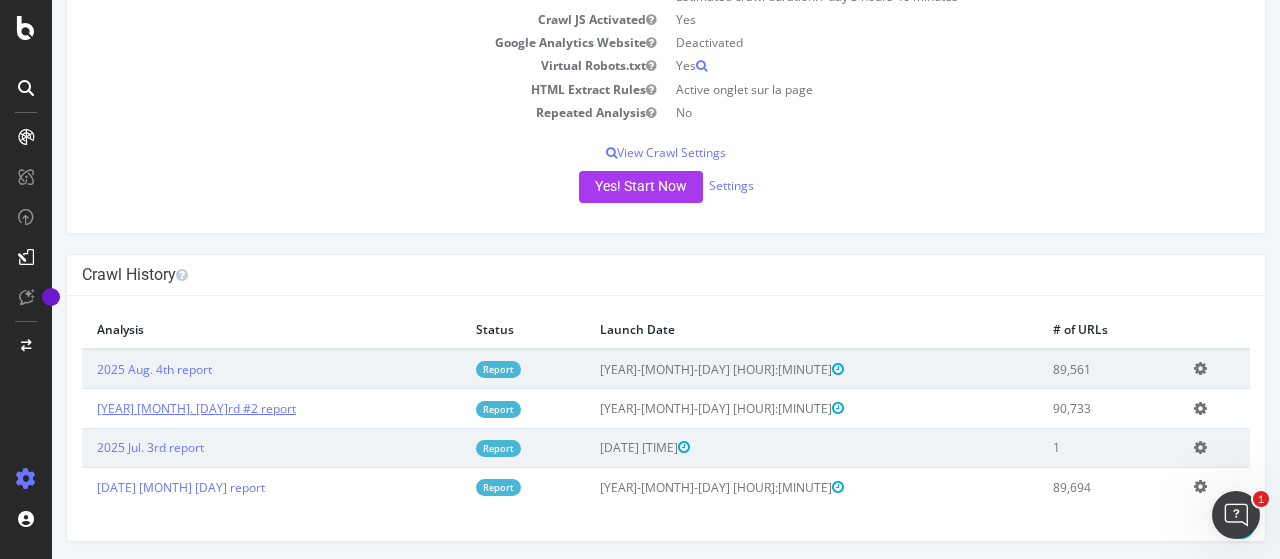 scroll, scrollTop: 0, scrollLeft: 0, axis: both 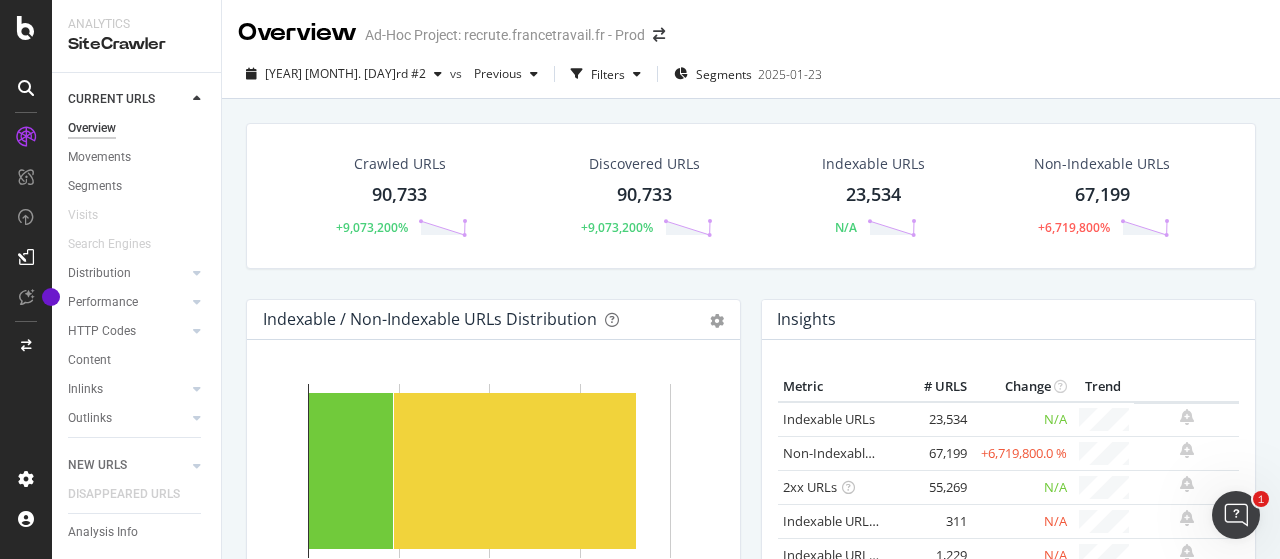 click on "67,199" at bounding box center (1102, 195) 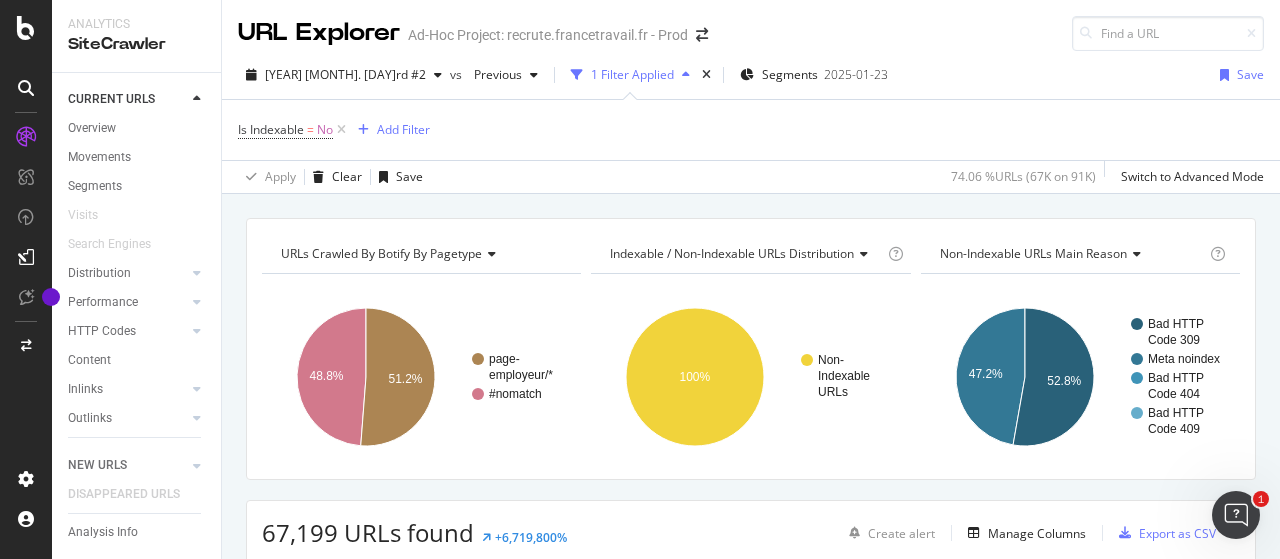 scroll, scrollTop: 100, scrollLeft: 0, axis: vertical 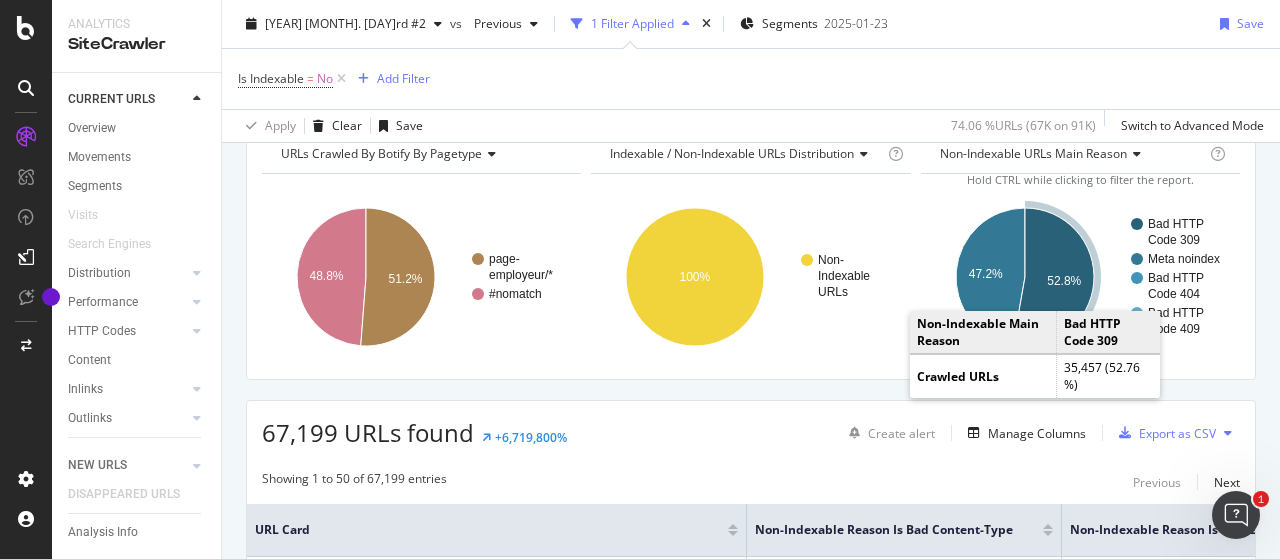 click 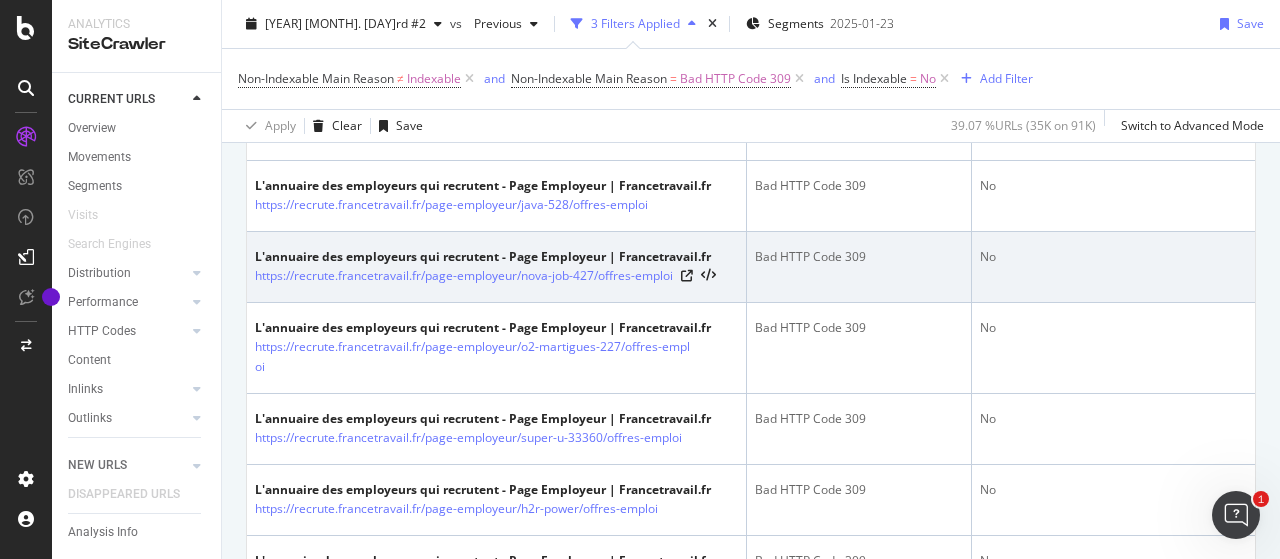 scroll, scrollTop: 800, scrollLeft: 0, axis: vertical 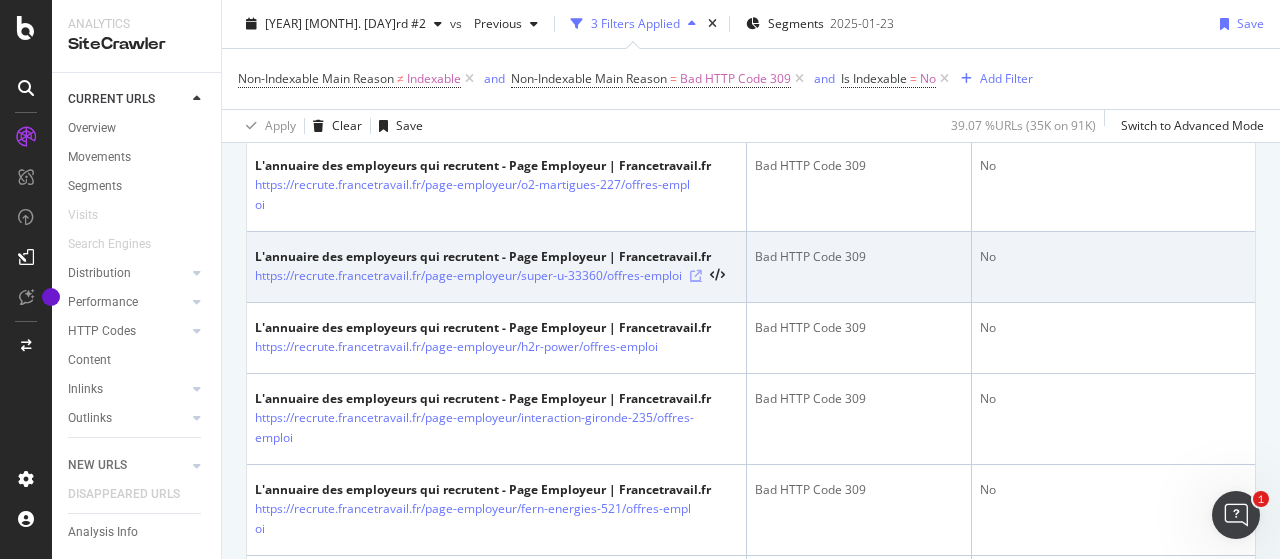click at bounding box center (696, 276) 